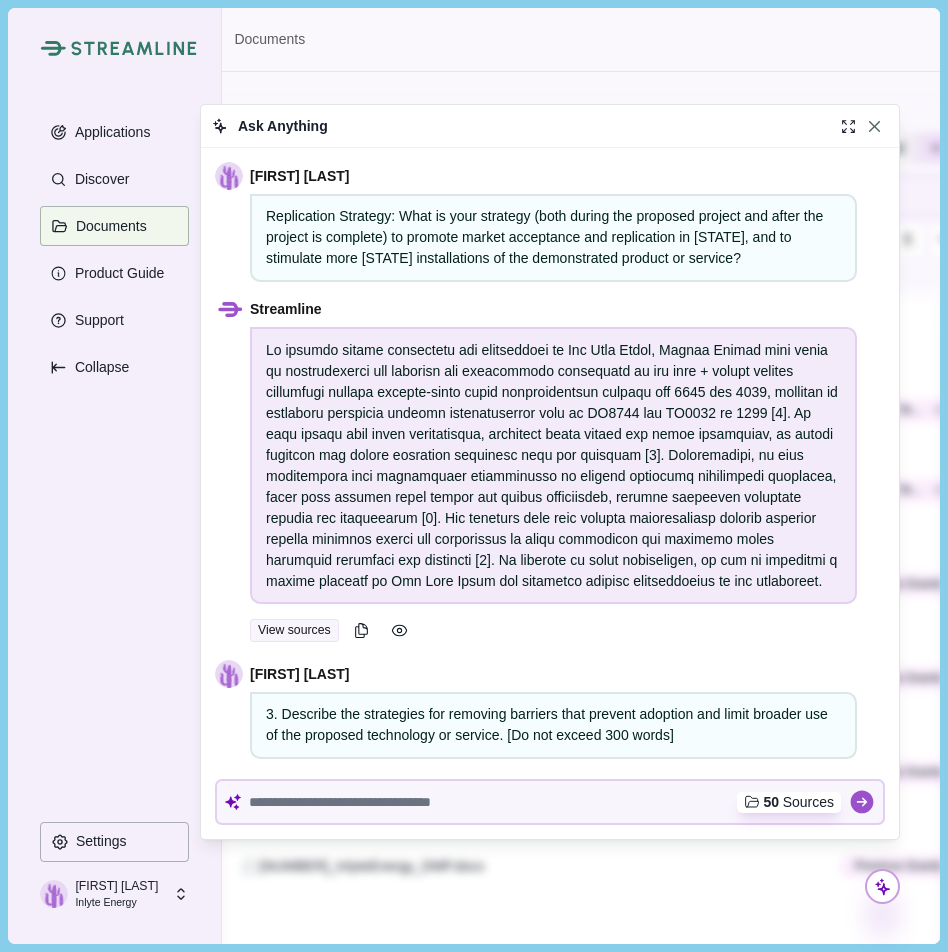 scroll, scrollTop: 0, scrollLeft: 0, axis: both 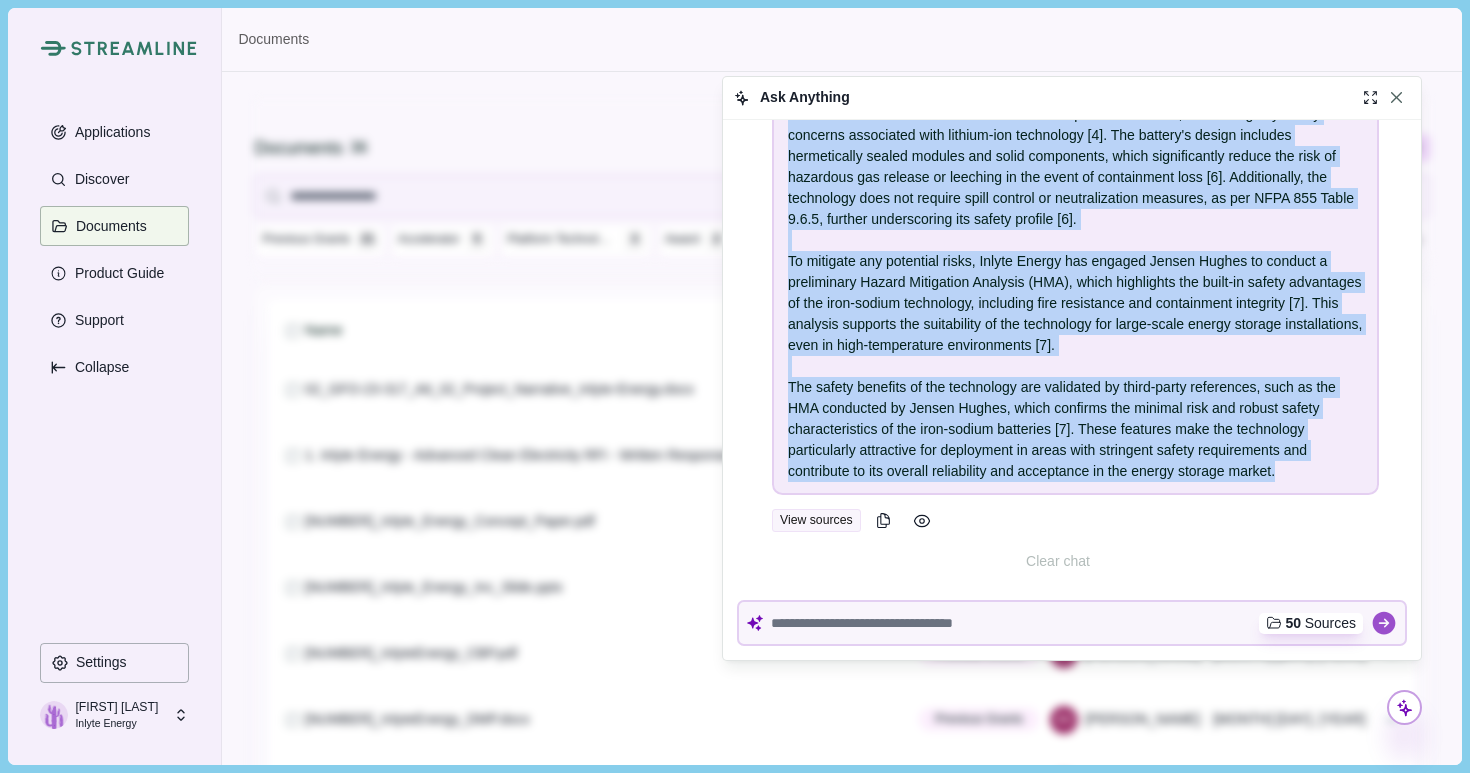 click on "Ask Anything Full screen [PERSON_NAME] Replication Strategy: What is your strategy (both during the proposed project and after the project is complete) to promote market acceptance and replication in [STATE], and to stimulate more [STATE] installations of the demonstrated product or service?
Streamline View sources [PERSON_NAME] 3. Describe the strategies for removing barriers that prevent adoption and limit broader use of the proposed technology or service. [Do not exceed 300 words] Streamline Second, we will focus on building a strategic pipeline of contingent orders and identifying early adopter reference customers, which will help establish credibility and demonstrate the technology's viability in real-world applications [1]. Engaging with early adopters in niche markets, such as telecom, data centers, and EV charging, will allow us to refine our product-market fit and accelerate adoption [1]. View sources [PERSON_NAME] Is the battery recyclable? Streamline View sources [PERSON_NAME]" at bounding box center (1072, 368) 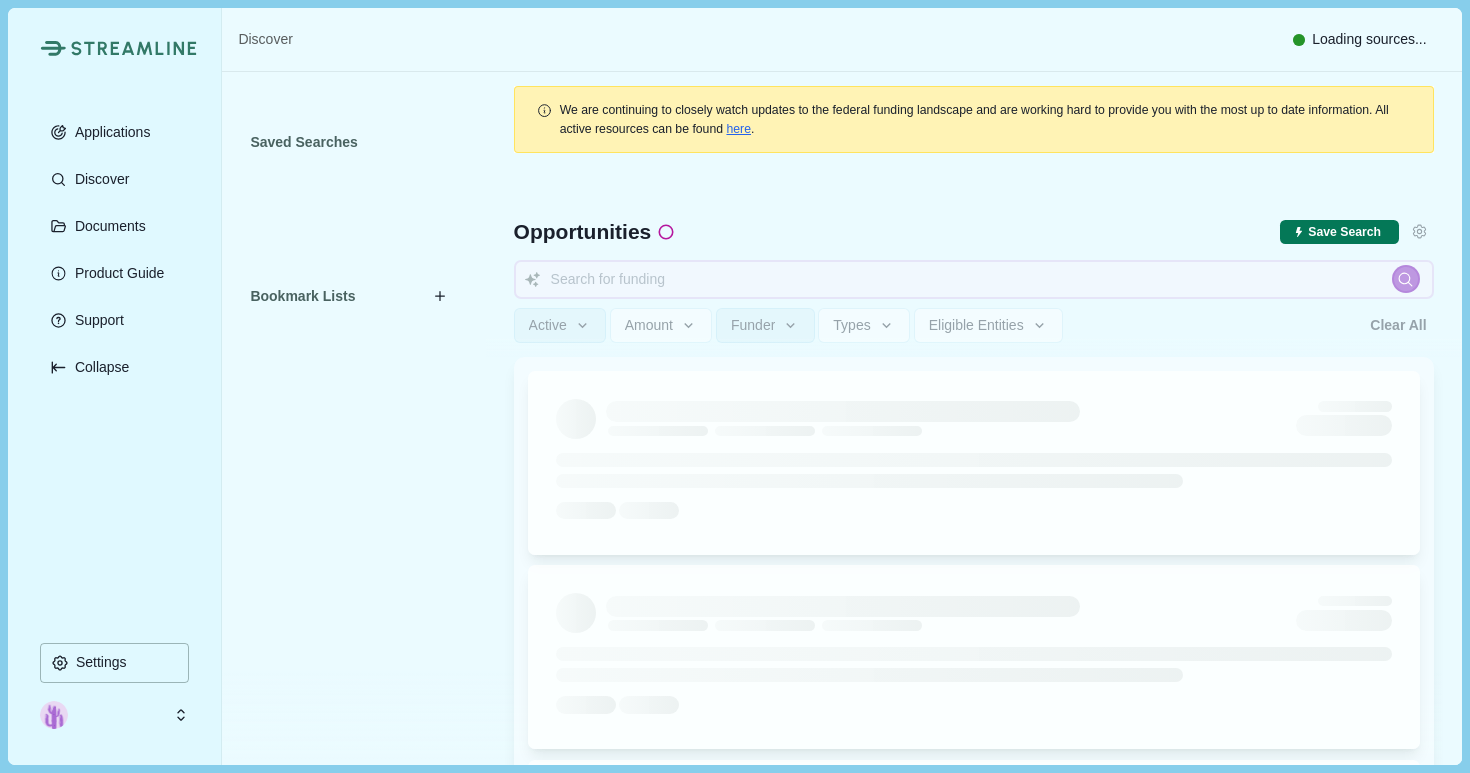 type 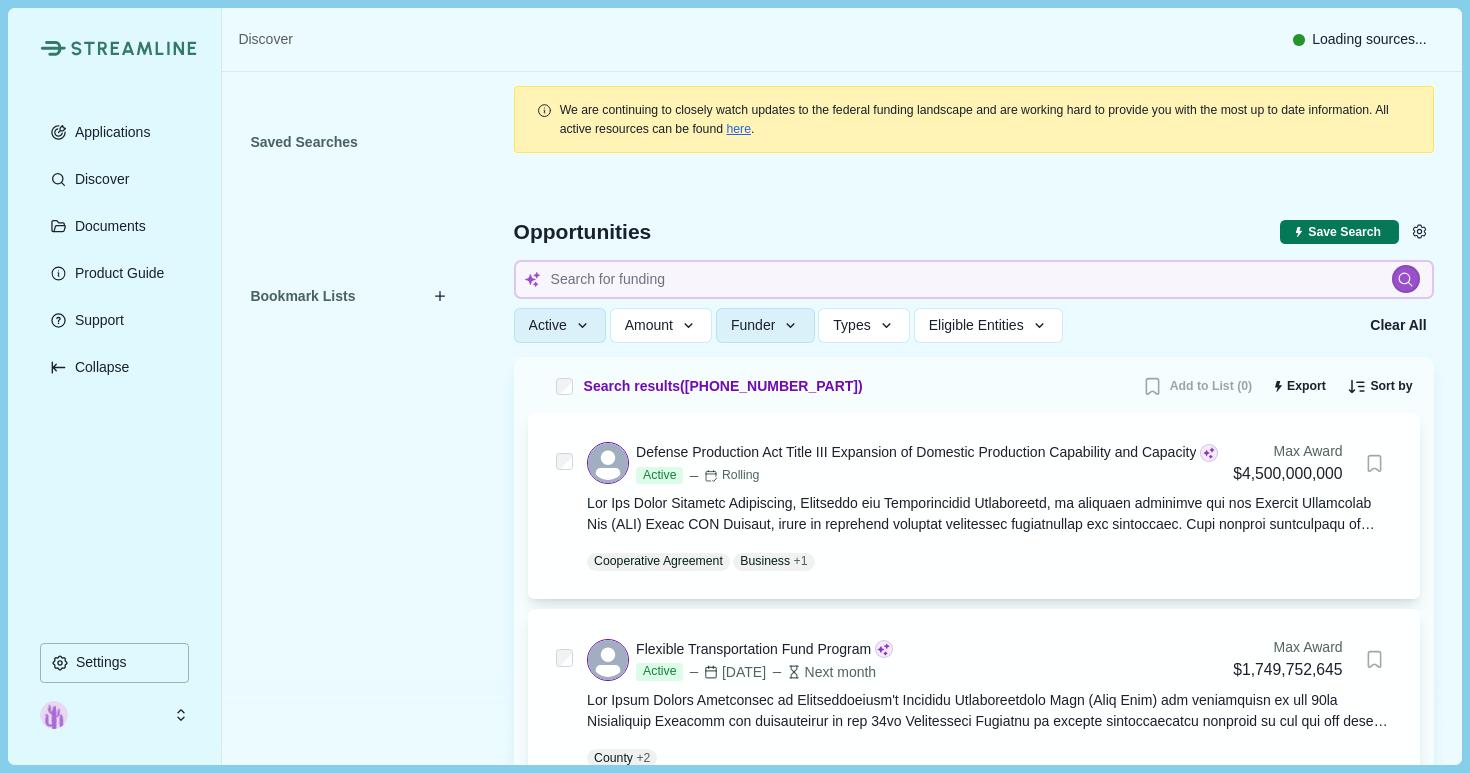 type 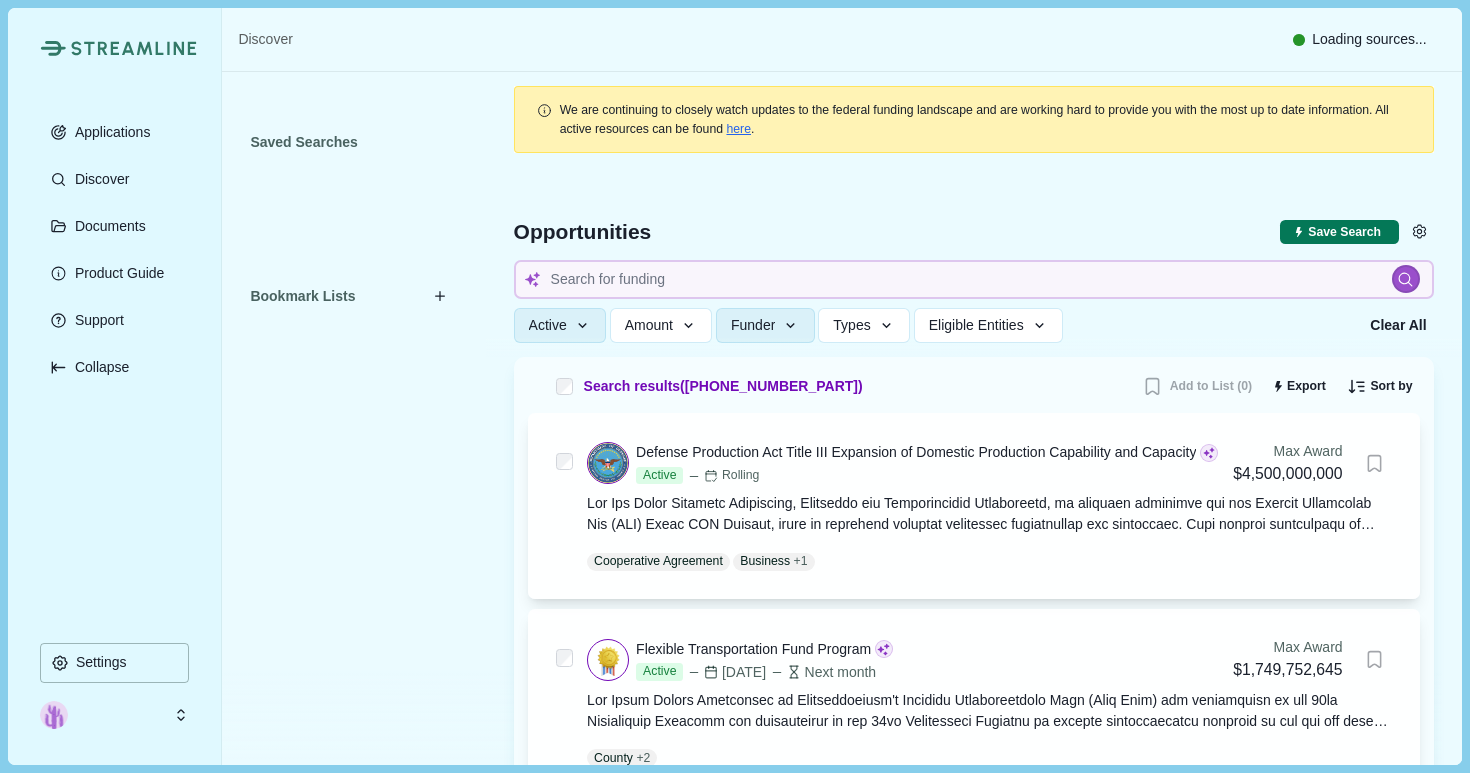 type 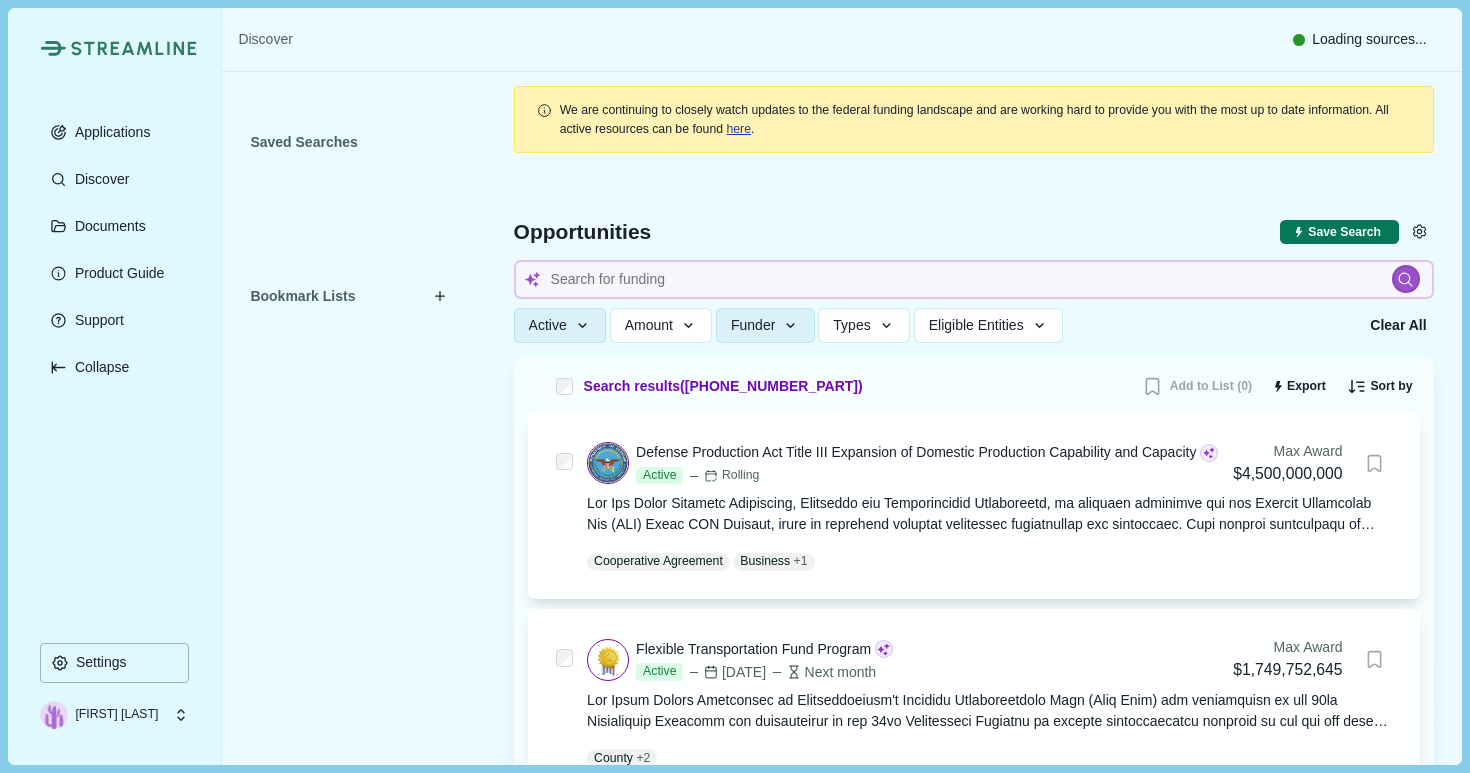 type 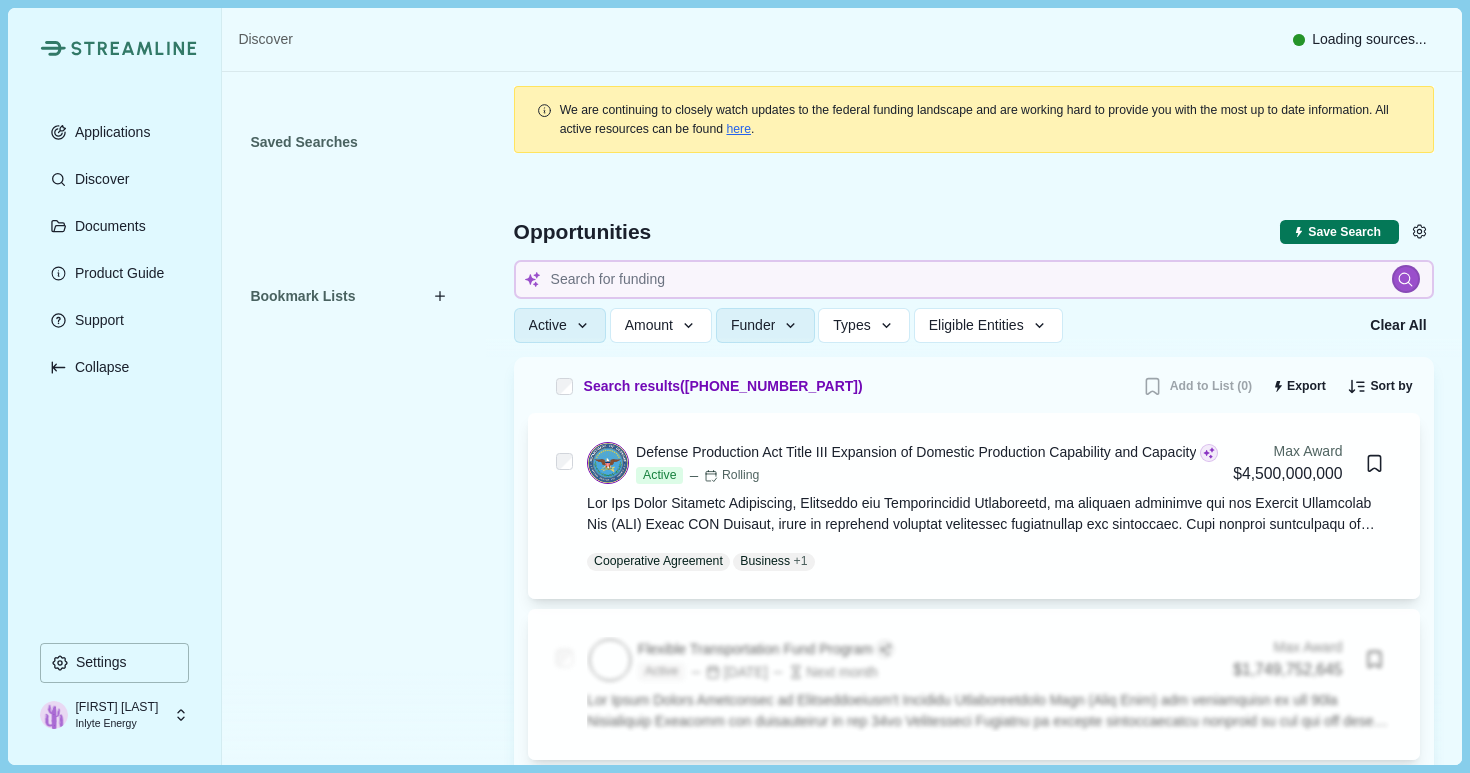 type 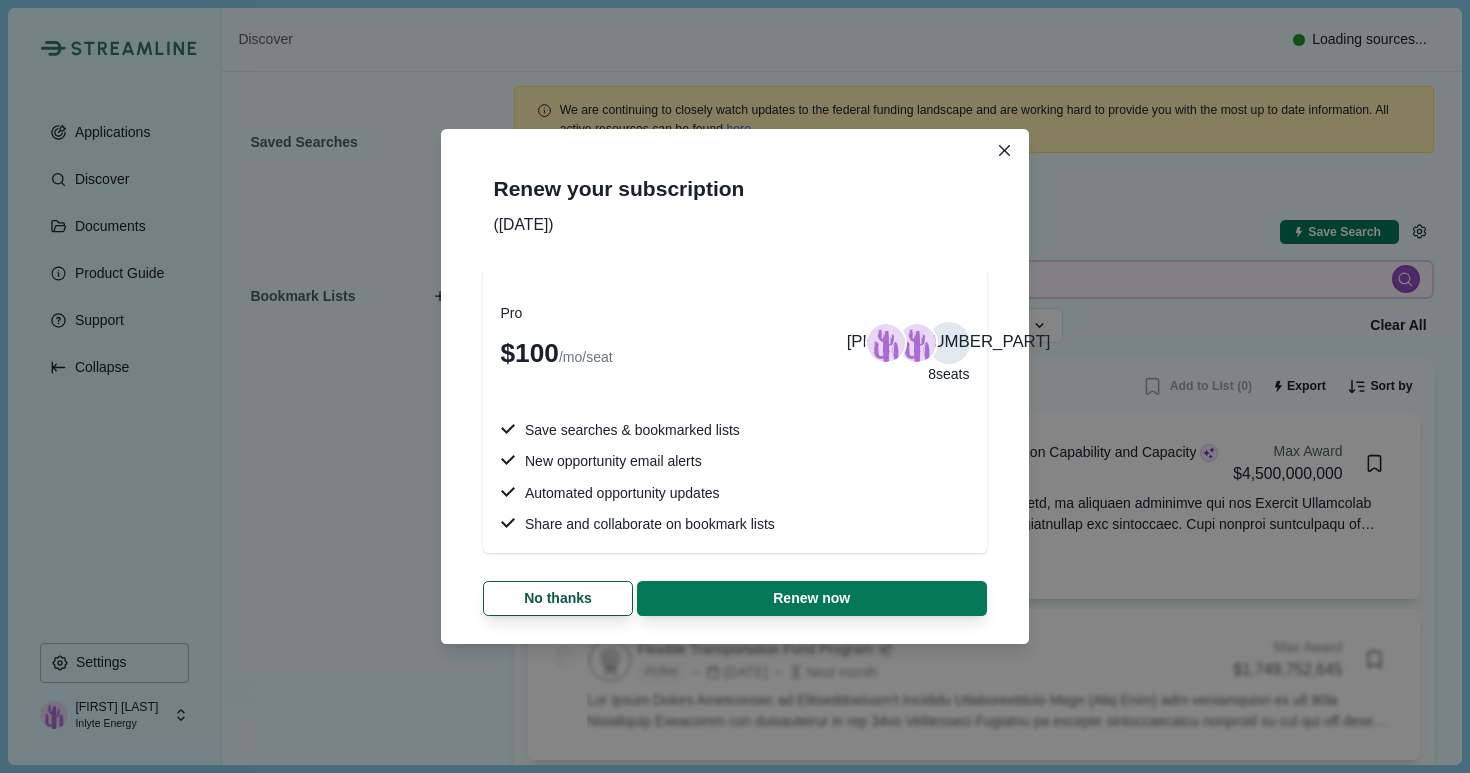 click on "Renew your subscription We hope you enjoyed the free trial! If you wish to continue using these features, please renew your Discover Pro subscription. Pro $100 /mo/seat +6 8  seats Save searches & bookmarked lists New opportunity email alerts Automated opportunity updates Share and collaborate on bookmark lists No thanks Renew now" at bounding box center (735, 386) 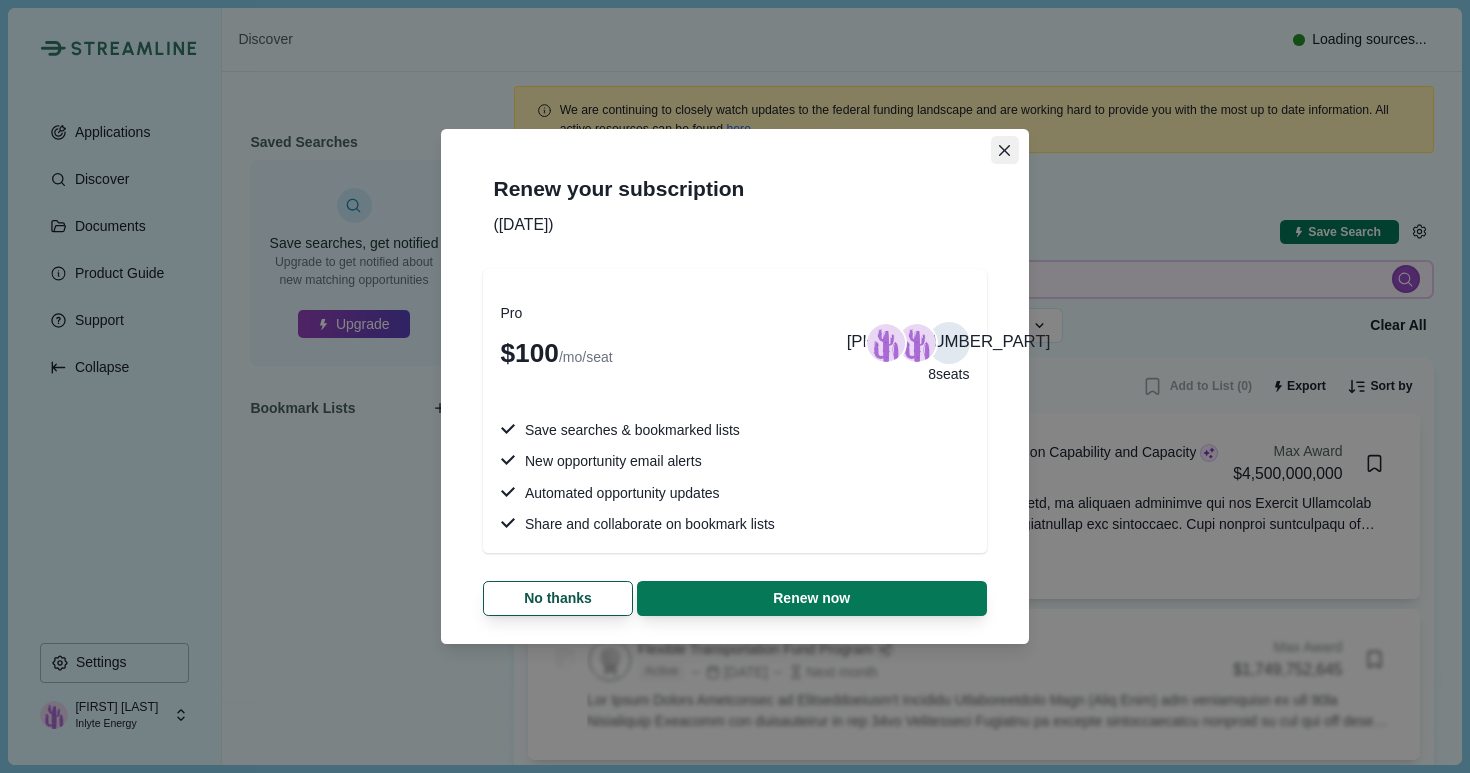 type 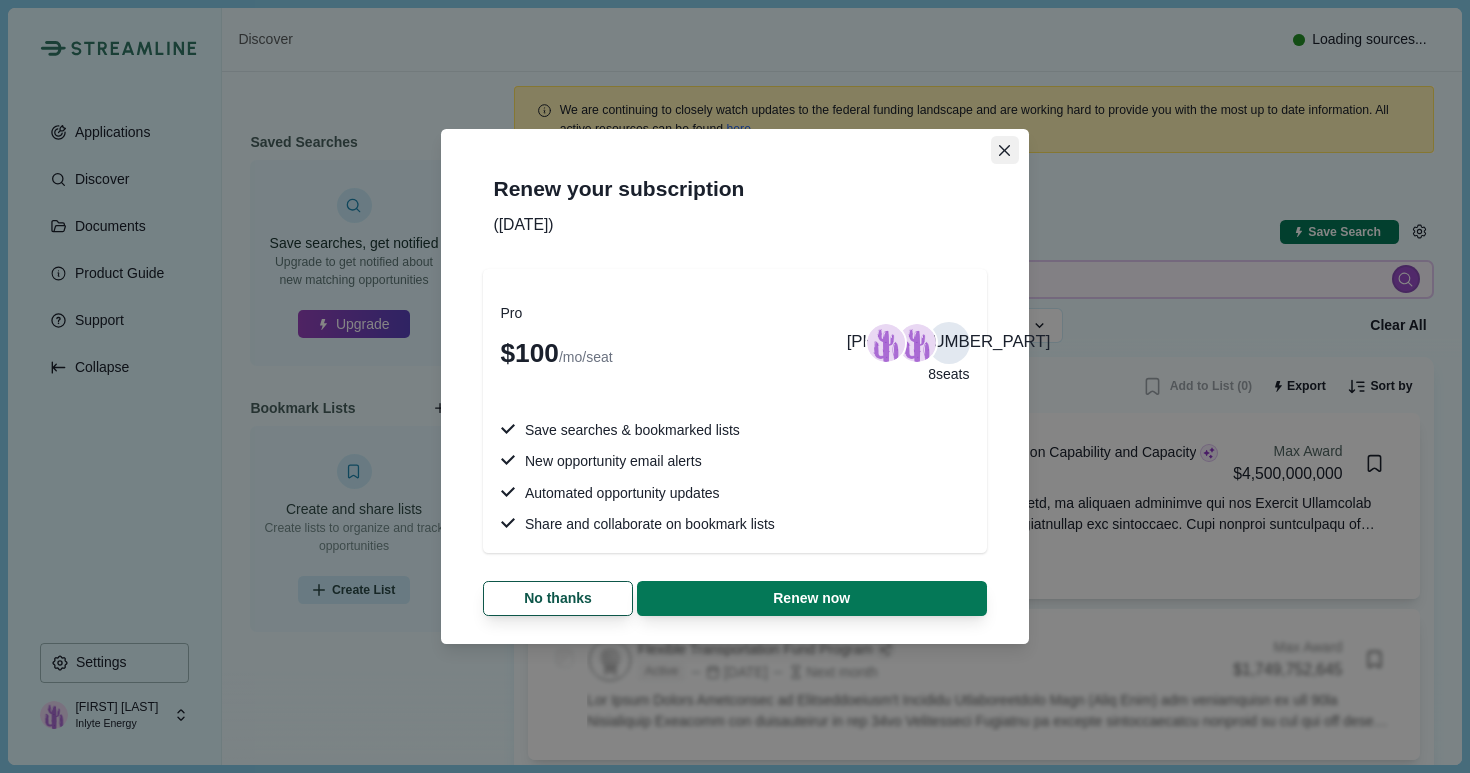 type 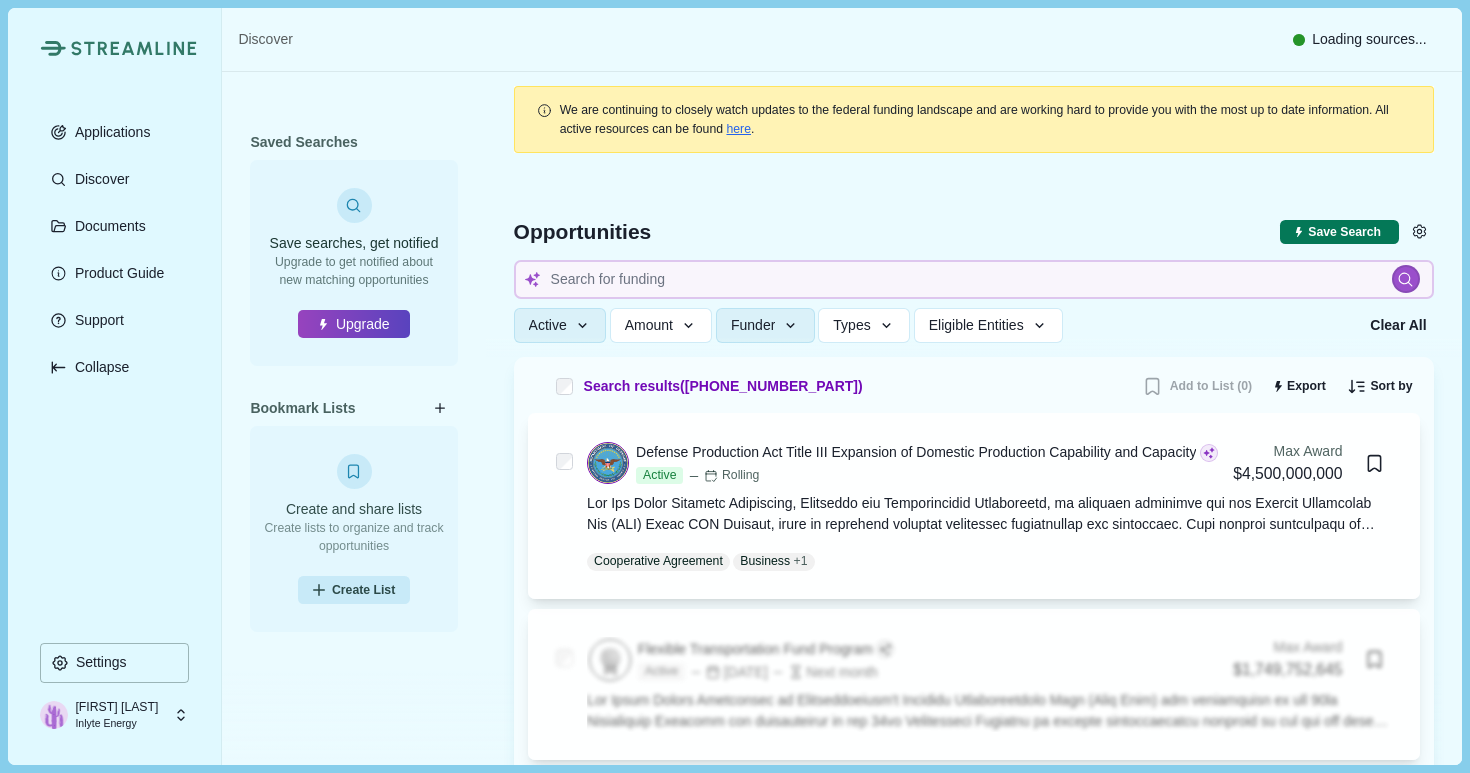 type 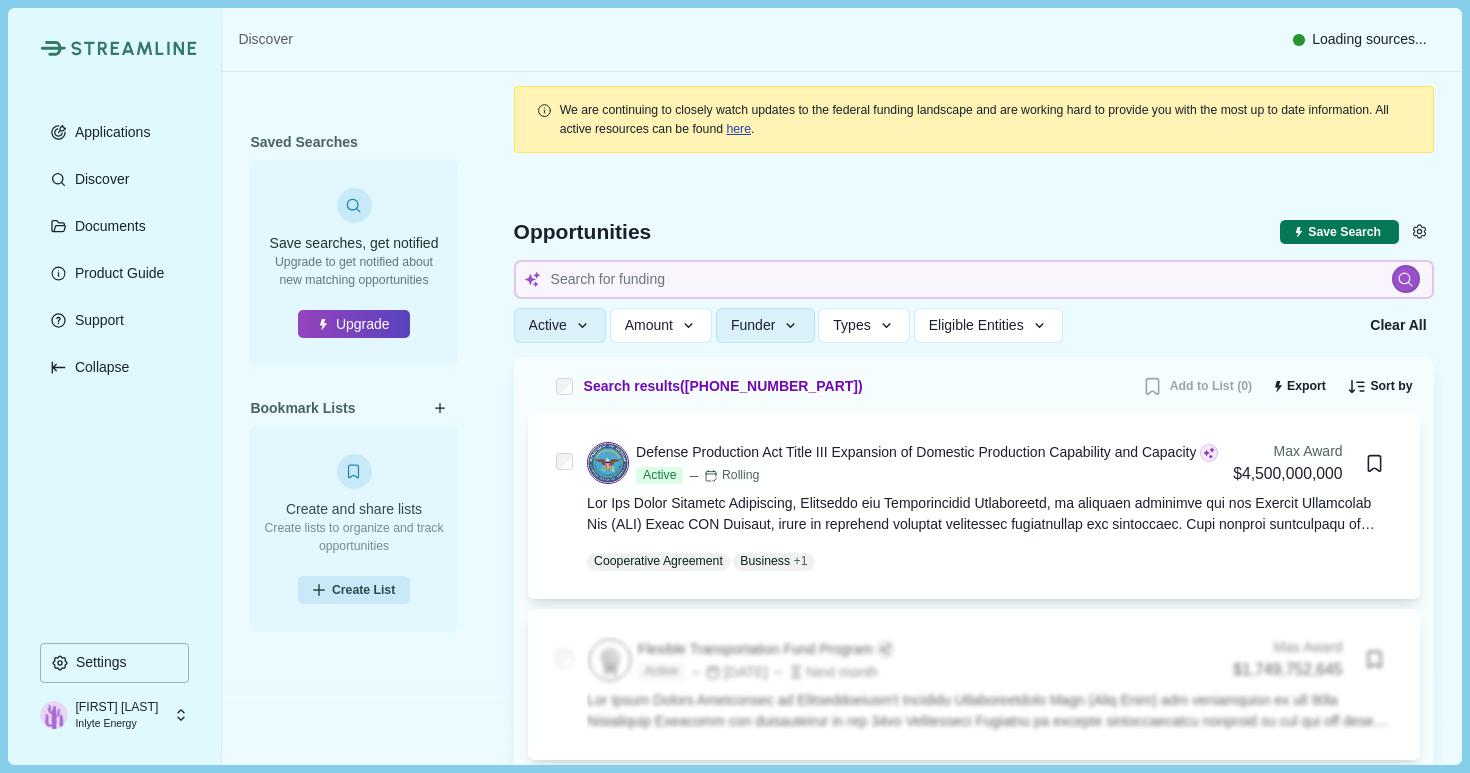 click on "here" at bounding box center [738, 129] 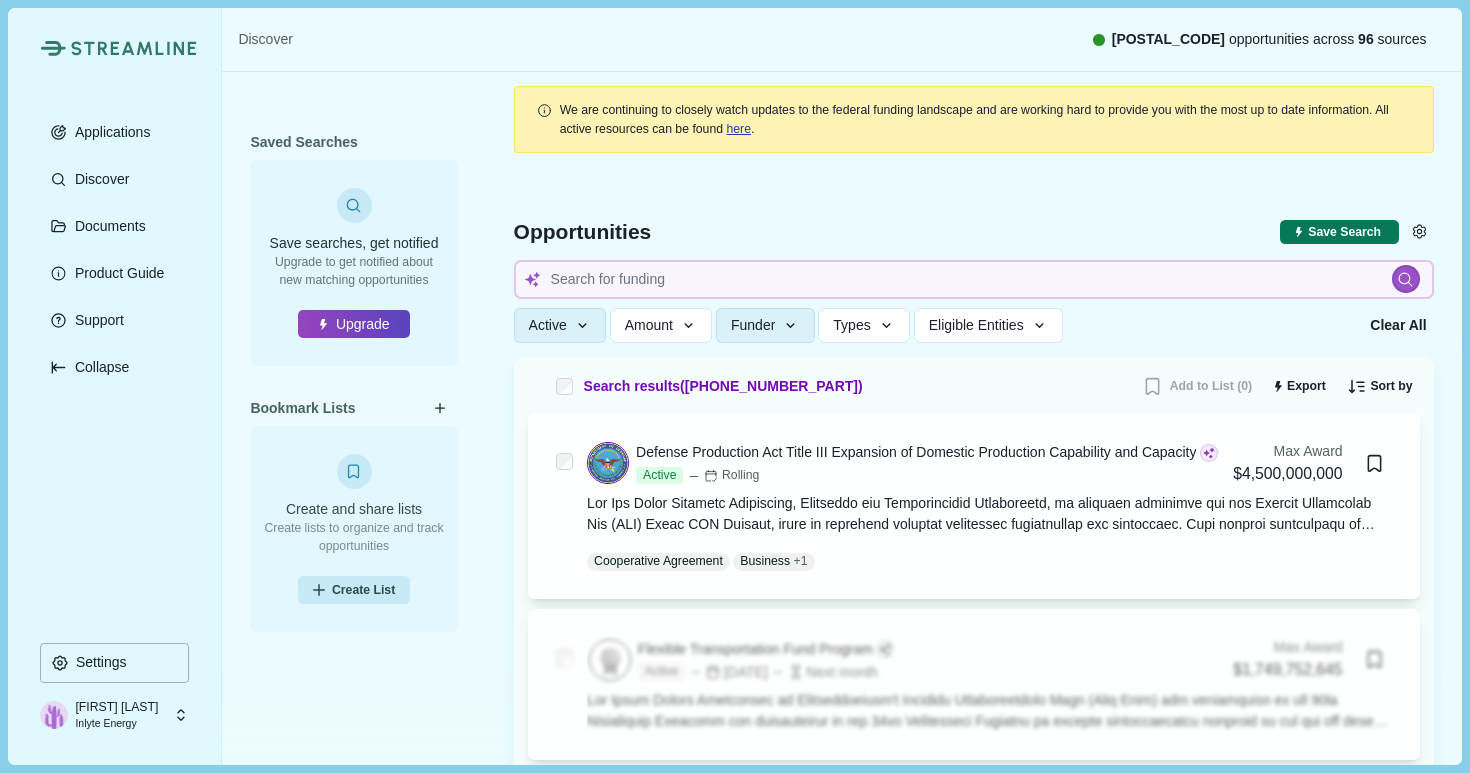 type 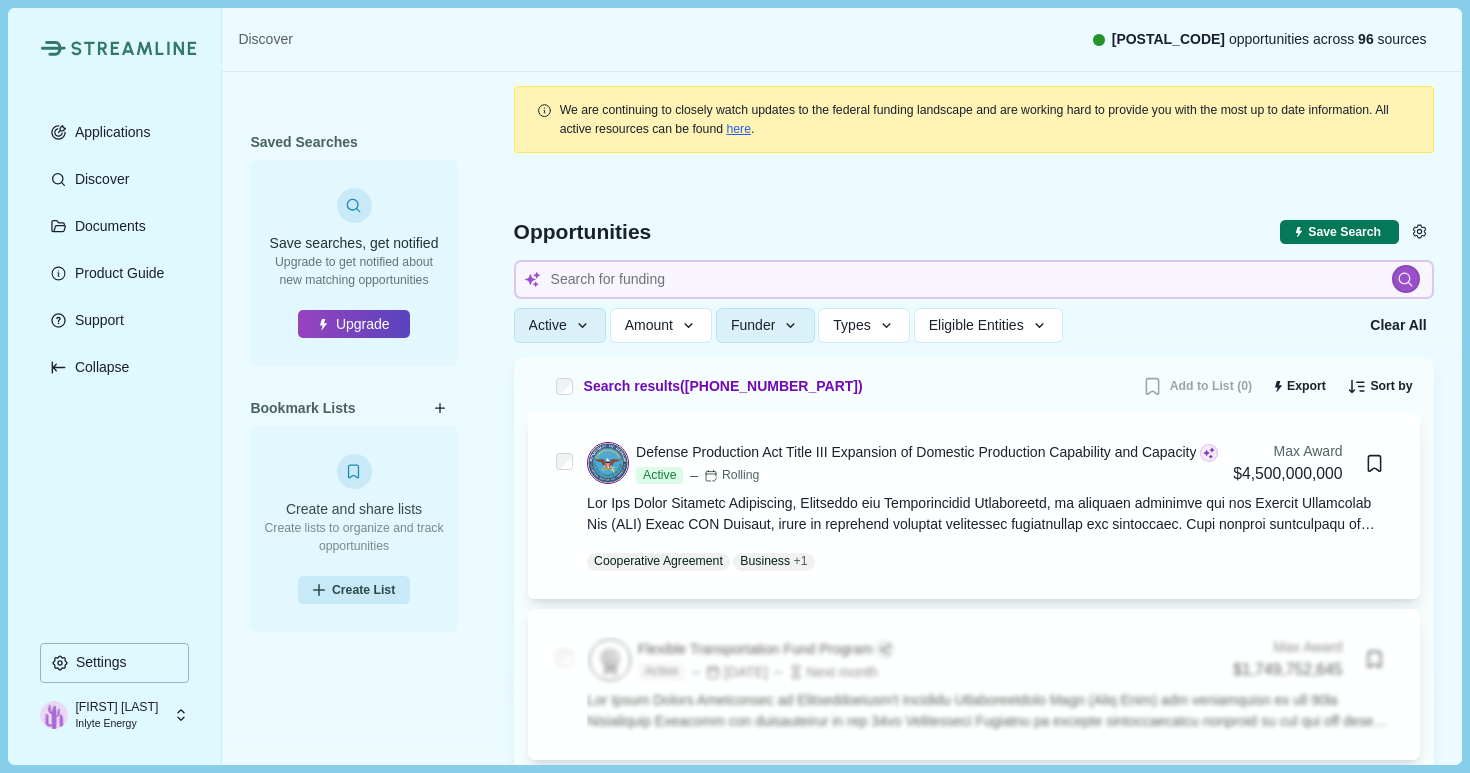 type 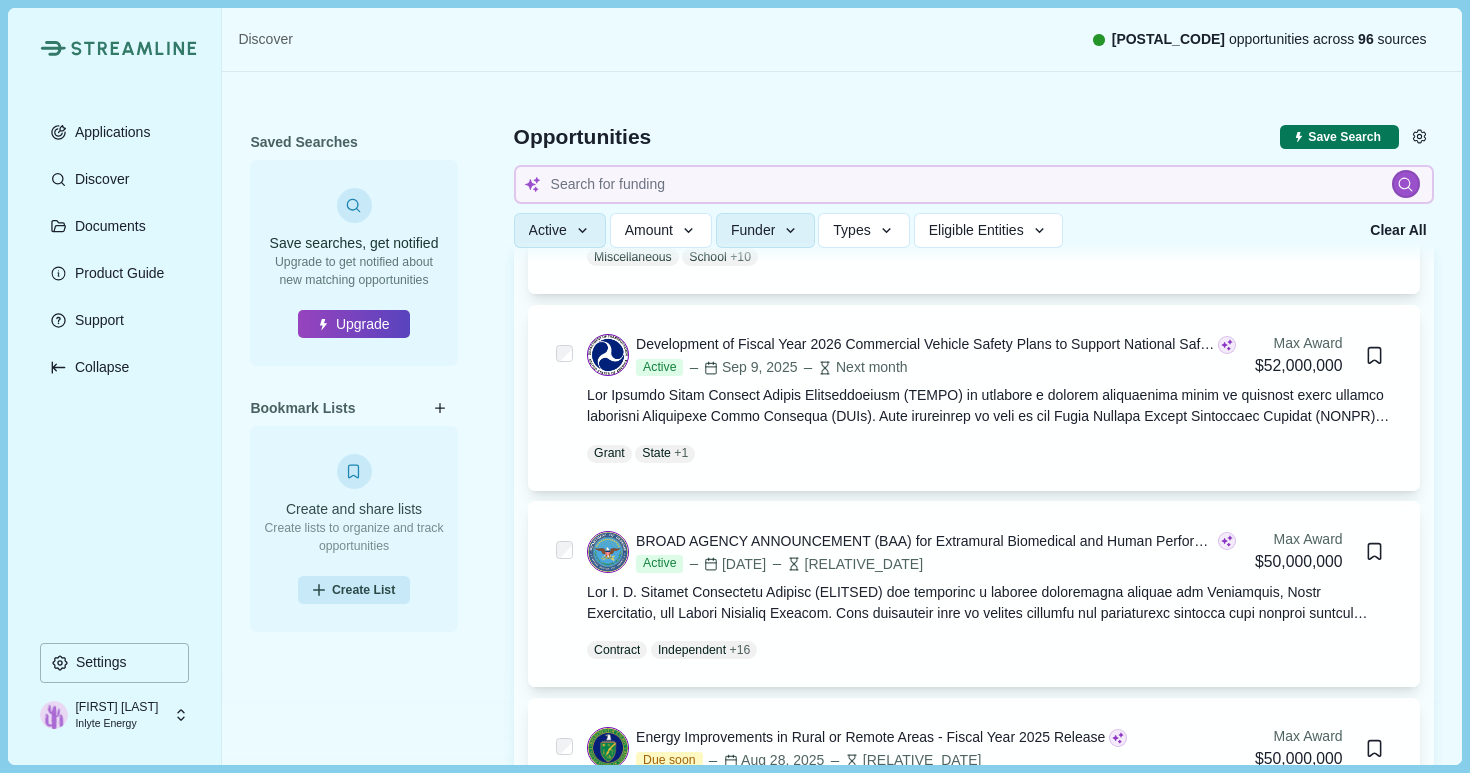 scroll, scrollTop: 4045, scrollLeft: 0, axis: vertical 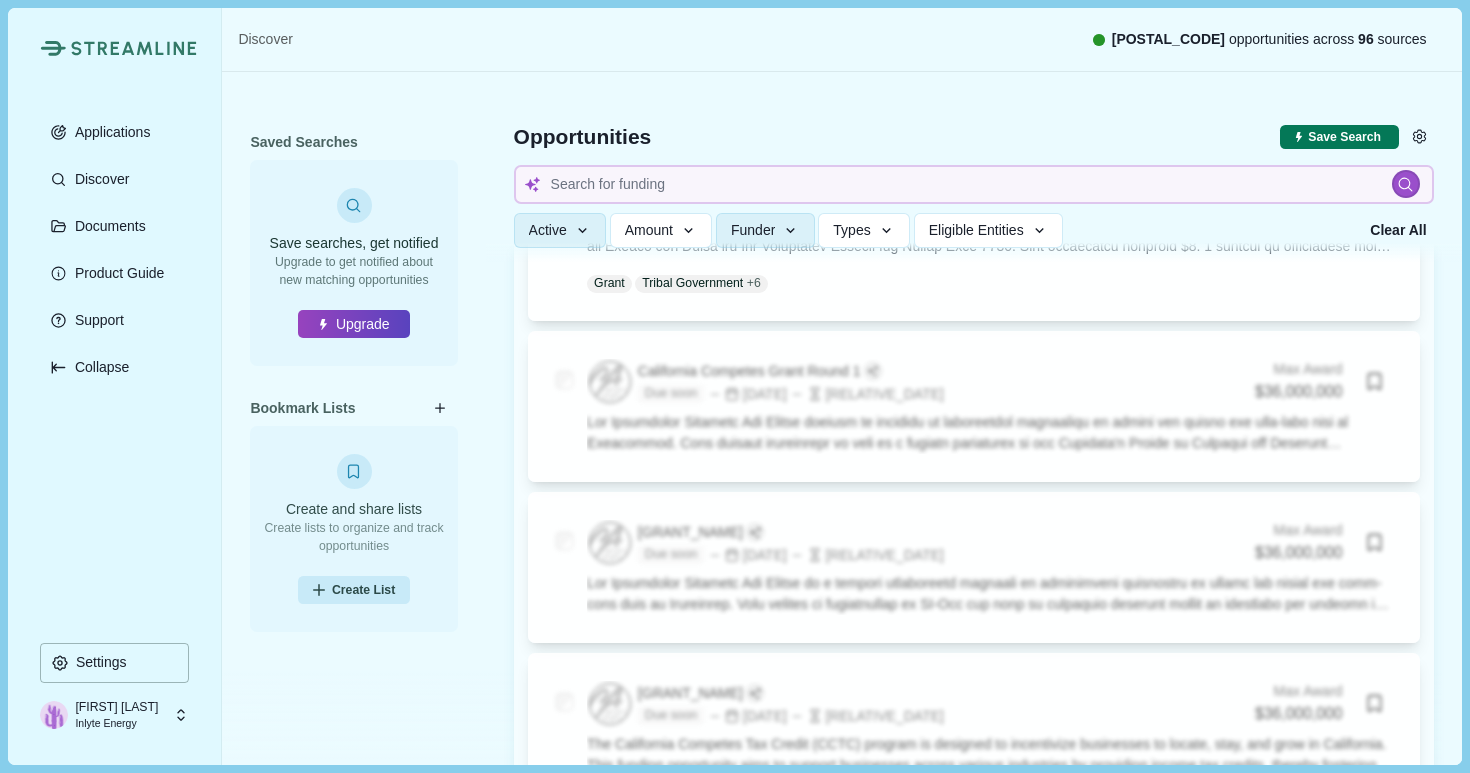 type 